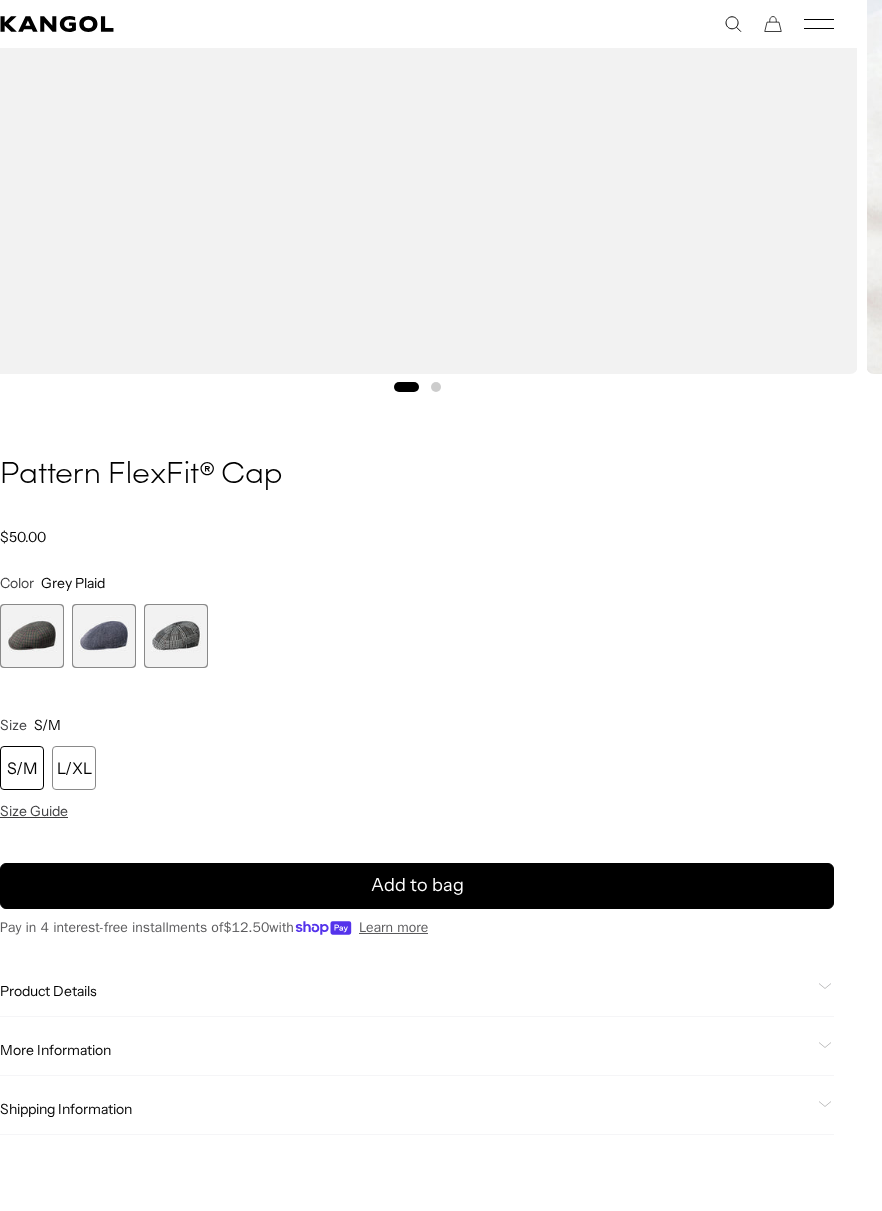 scroll, scrollTop: 0, scrollLeft: 0, axis: both 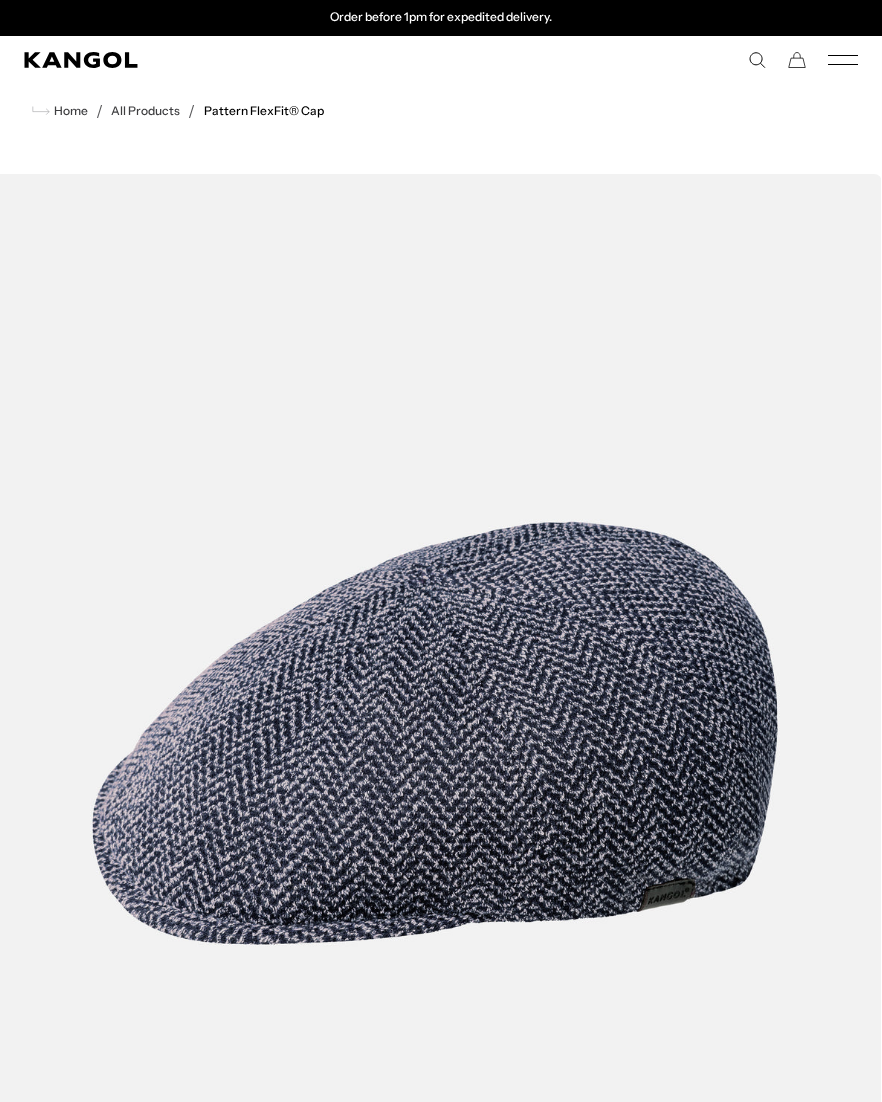 click 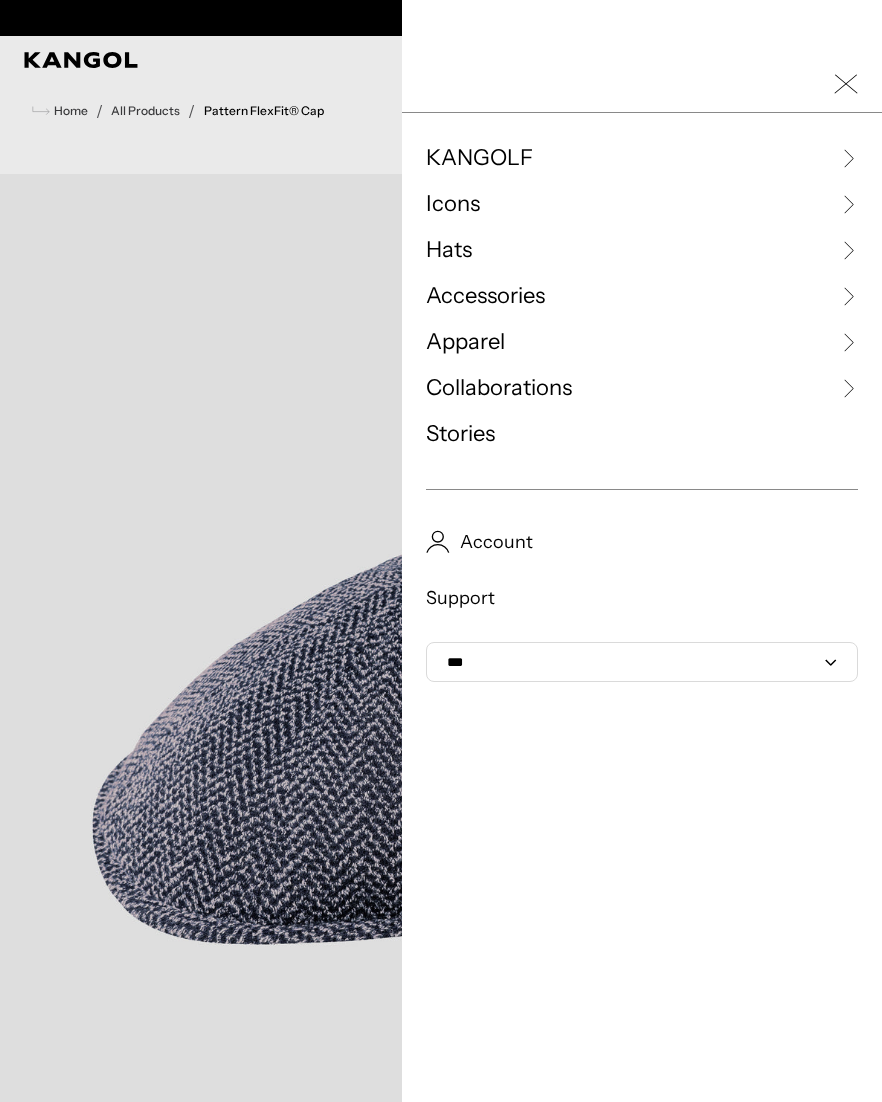 scroll, scrollTop: 0, scrollLeft: 412, axis: horizontal 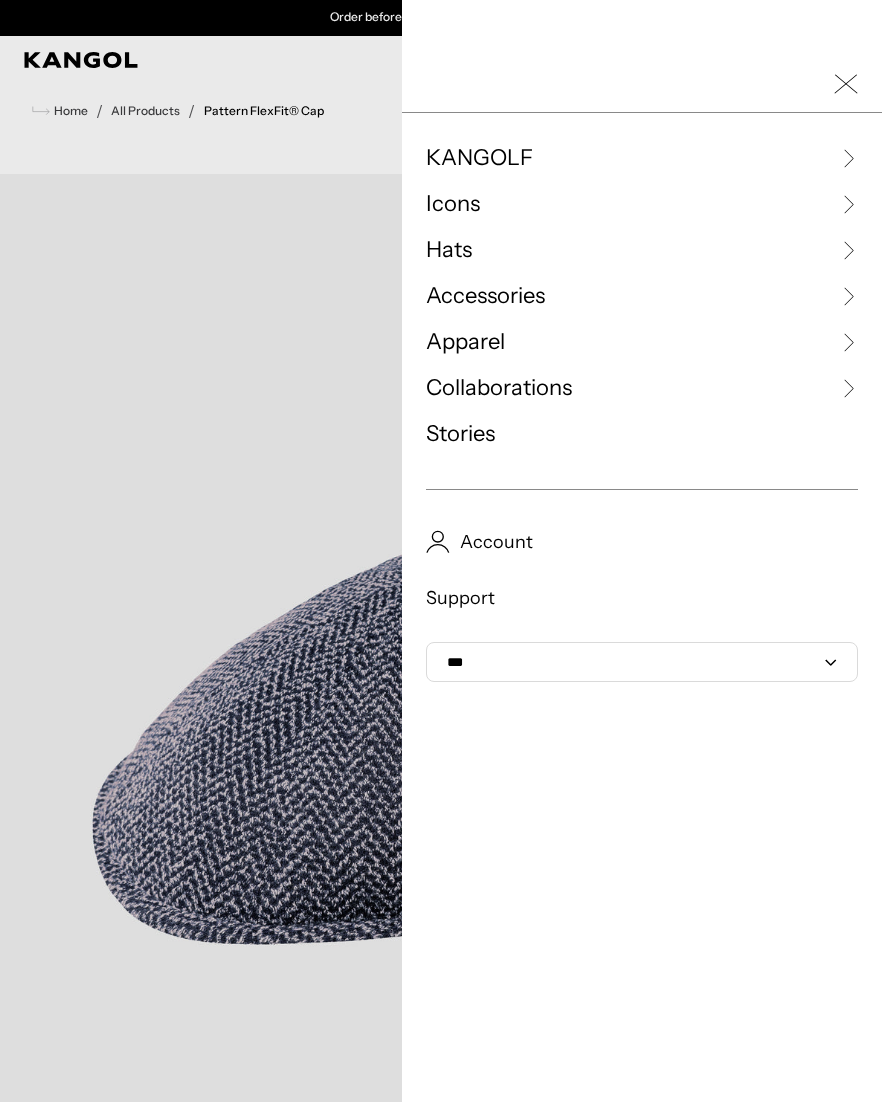 click on "Hats" at bounding box center (642, 250) 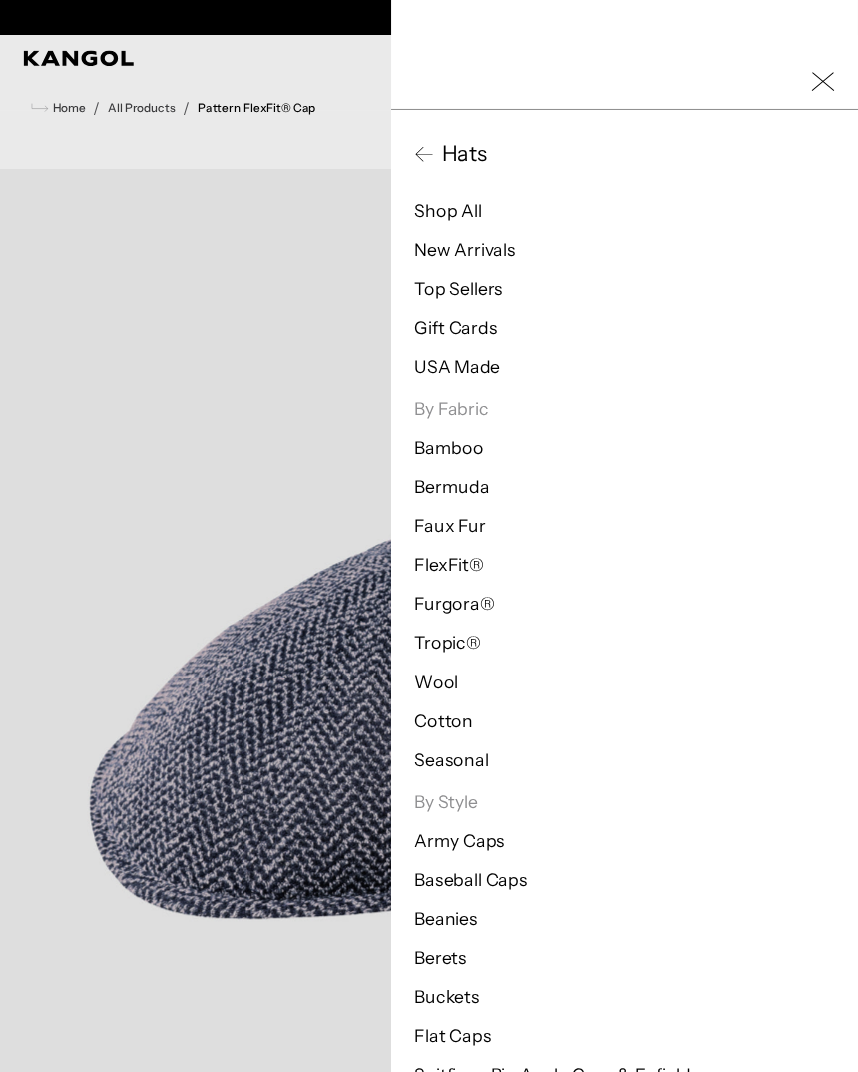 scroll, scrollTop: 0, scrollLeft: 0, axis: both 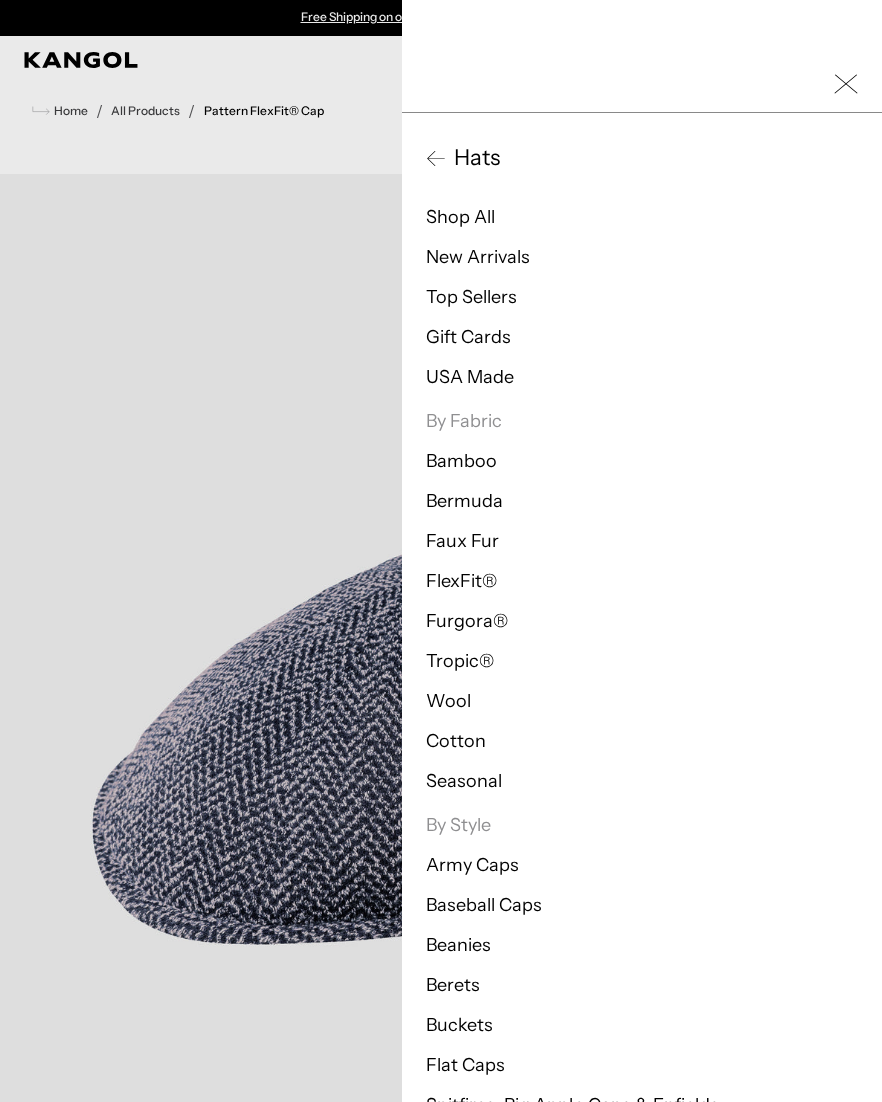 click on "FlexFit®" at bounding box center (461, 581) 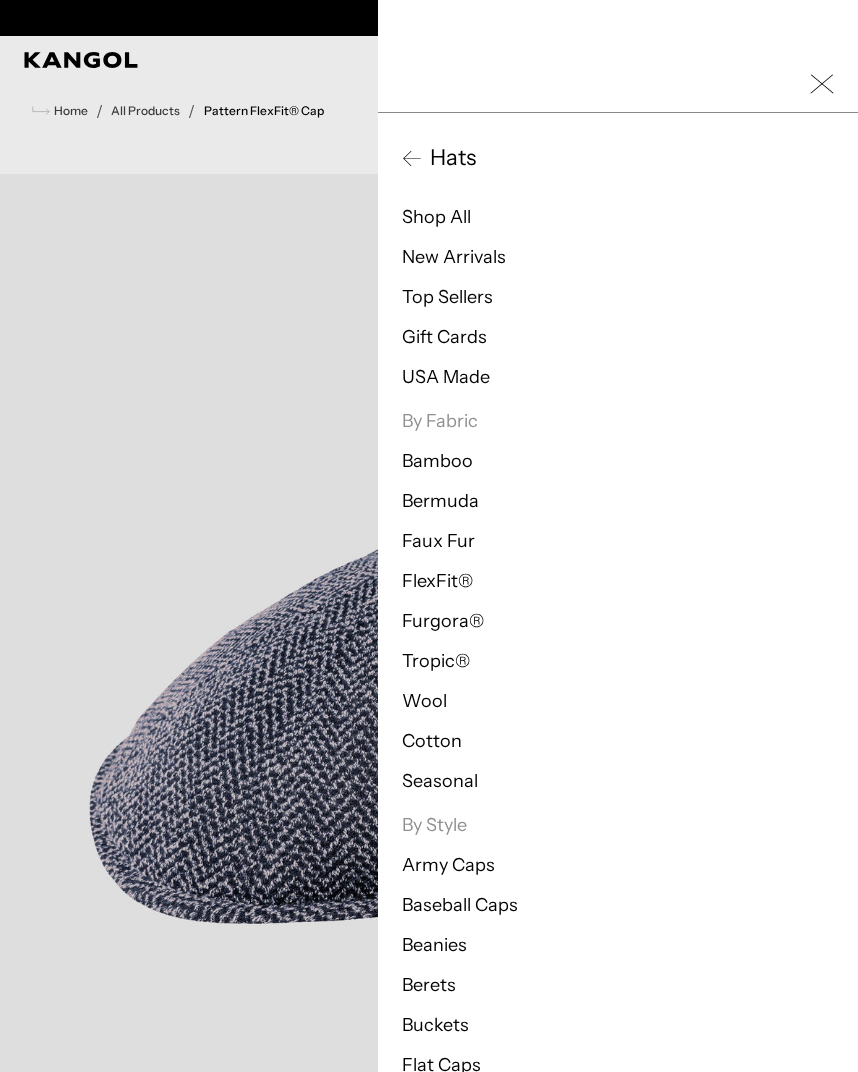 scroll, scrollTop: 0, scrollLeft: 412, axis: horizontal 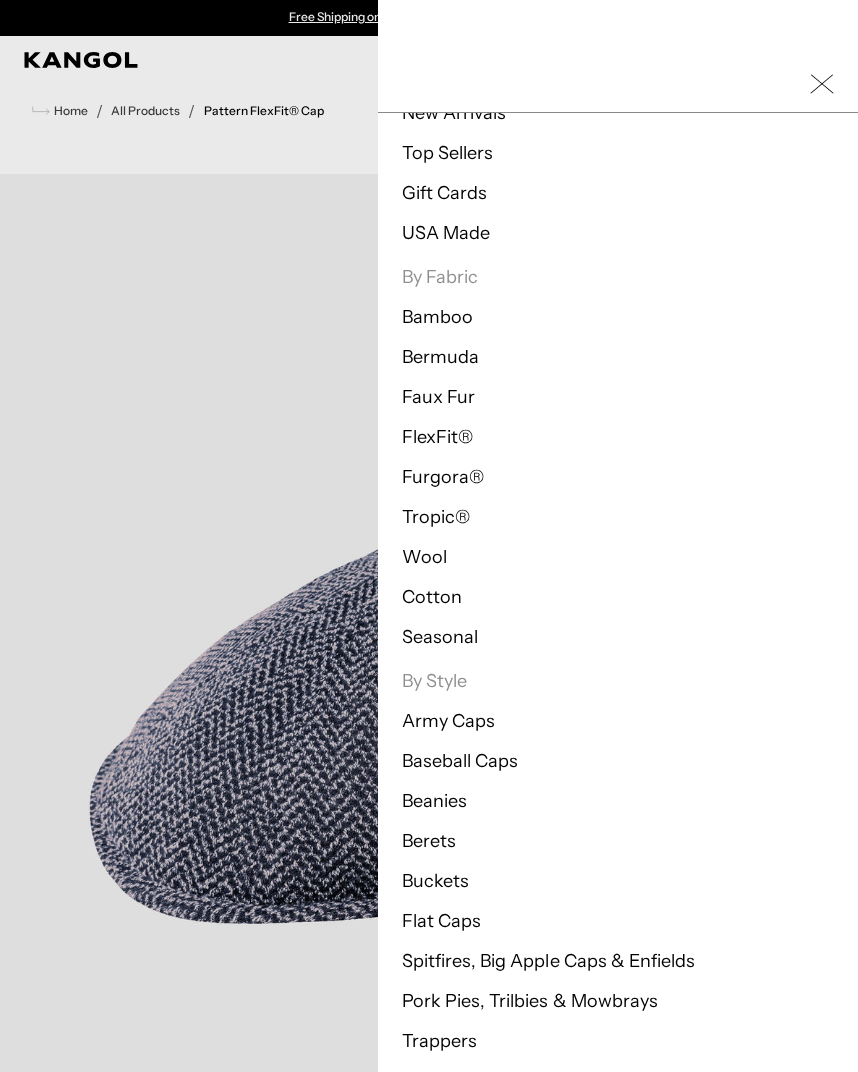 click on "By Fabric" at bounding box center (618, 277) 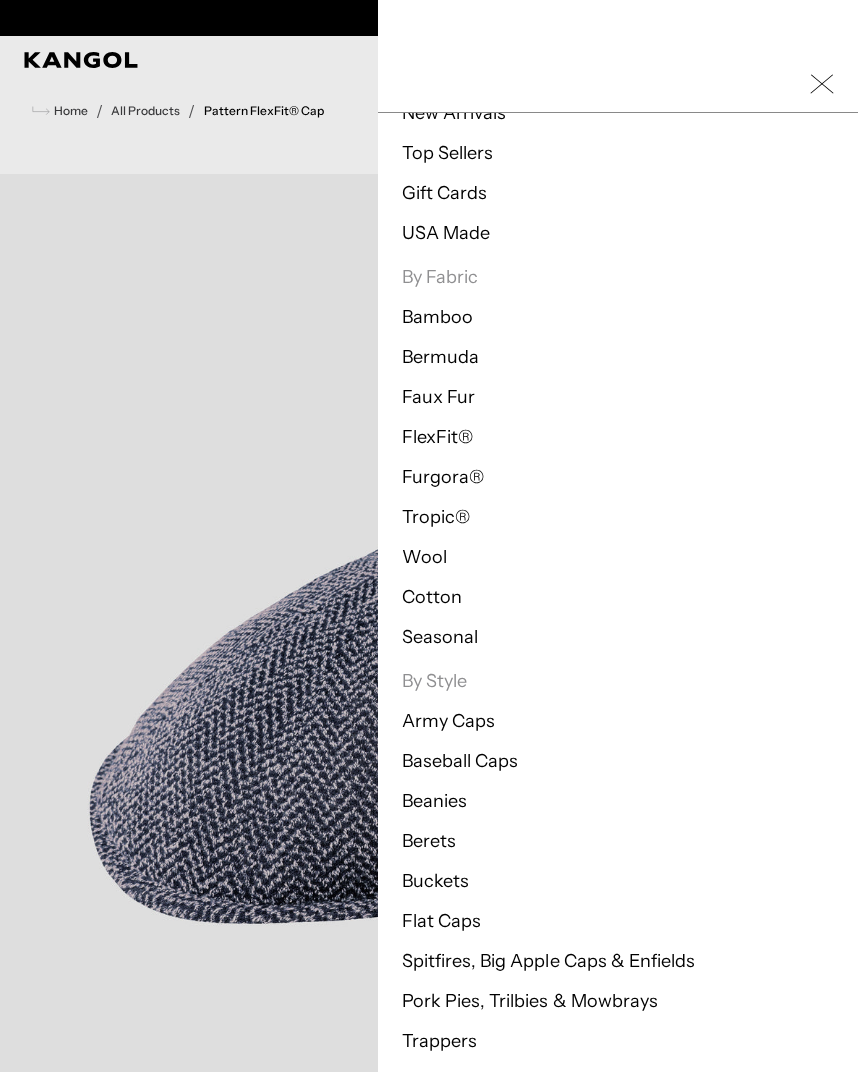 scroll, scrollTop: 0, scrollLeft: 412, axis: horizontal 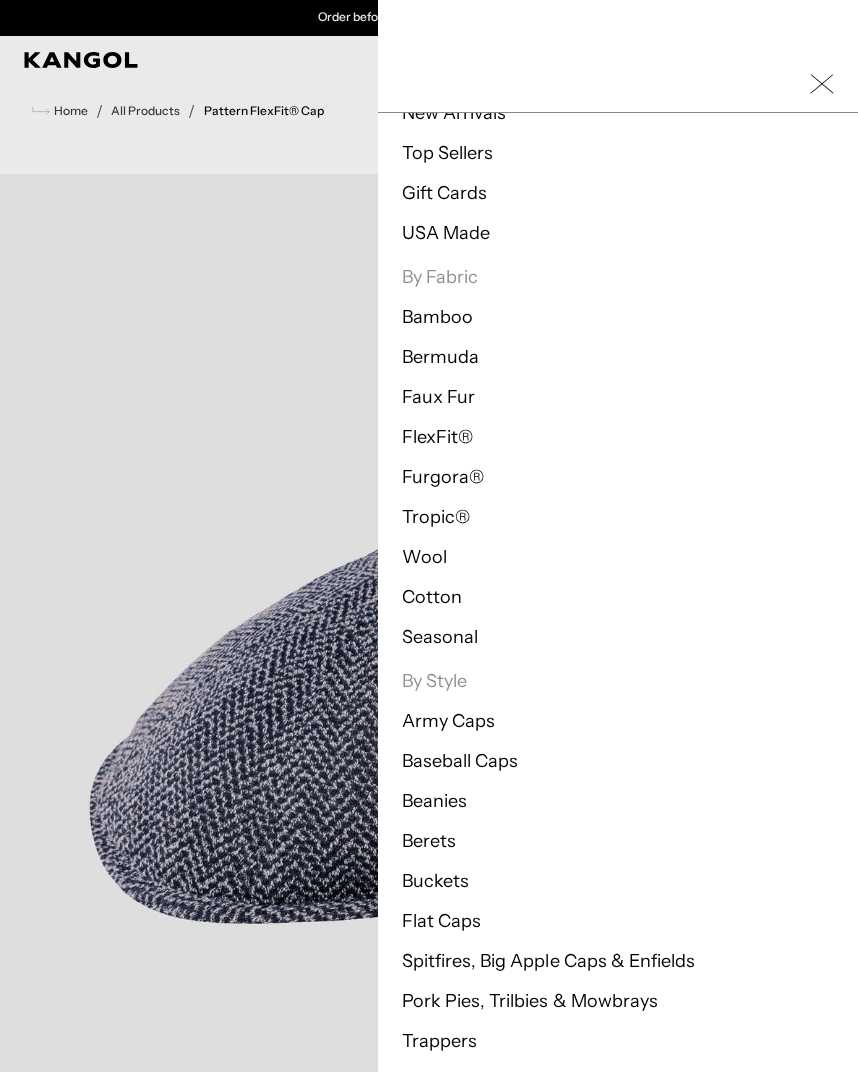 click on "By Fabric" at bounding box center (618, 277) 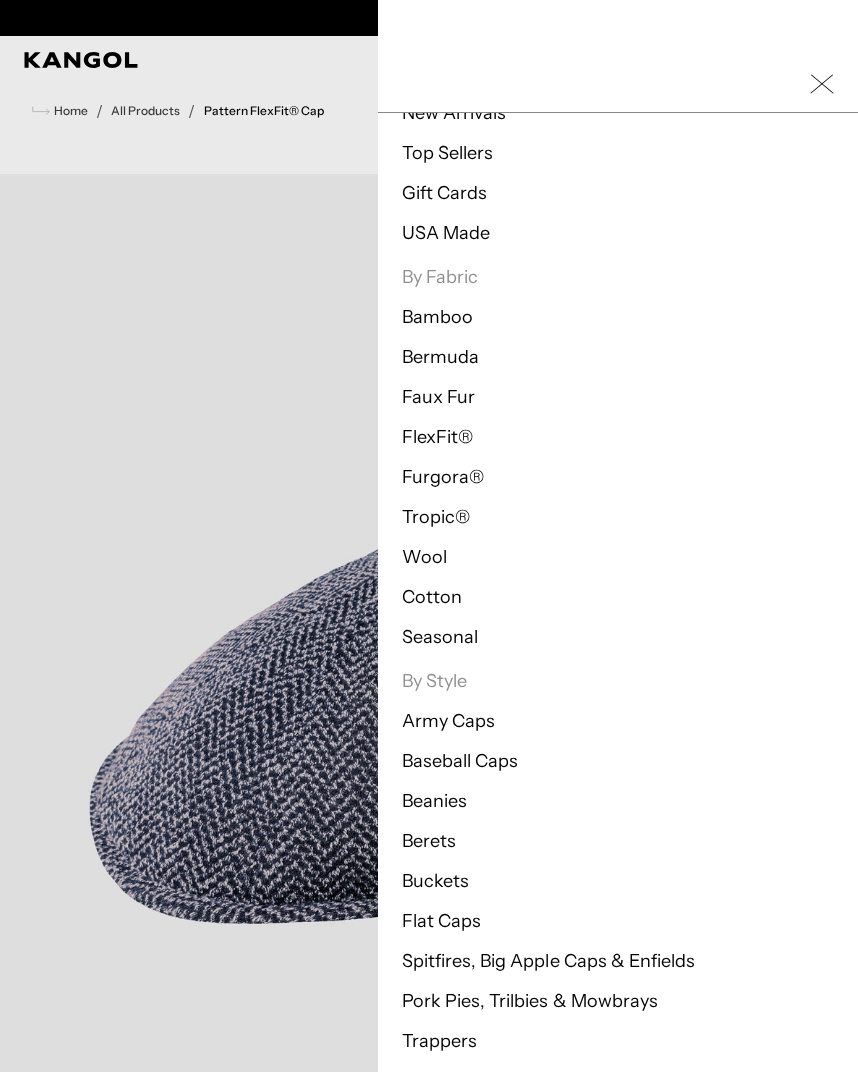 click 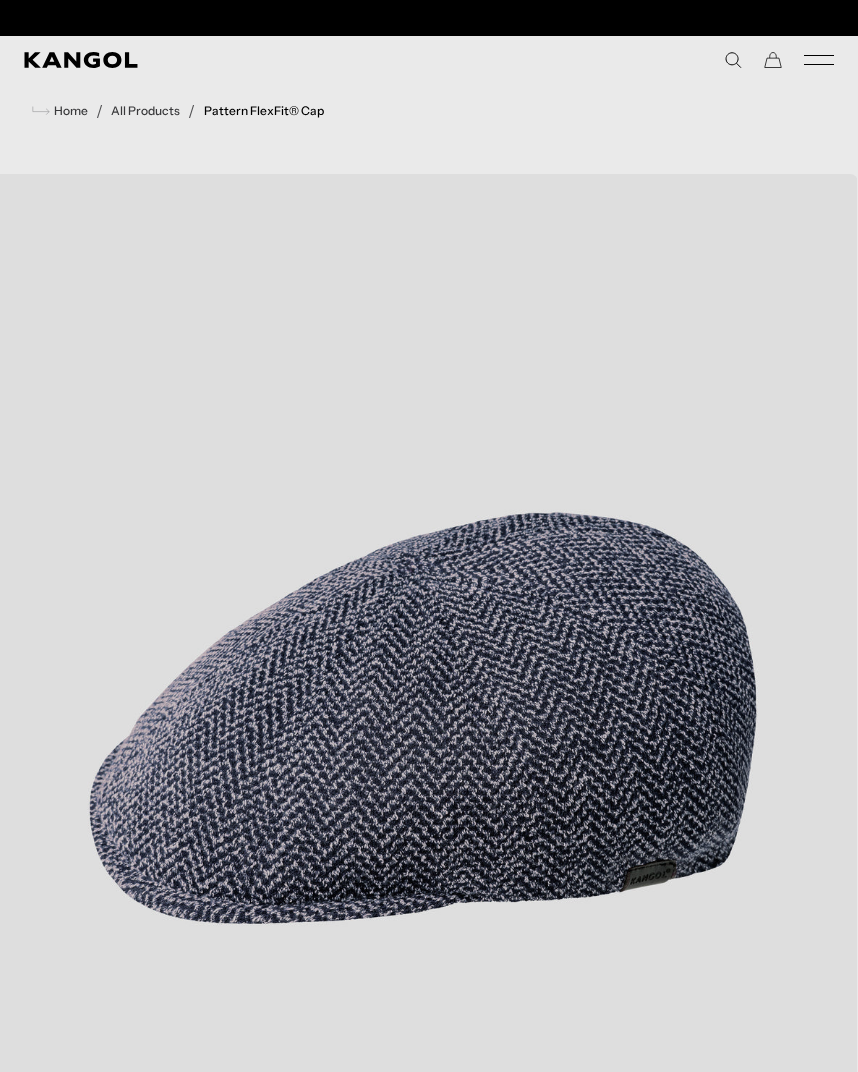 scroll, scrollTop: 0, scrollLeft: 0, axis: both 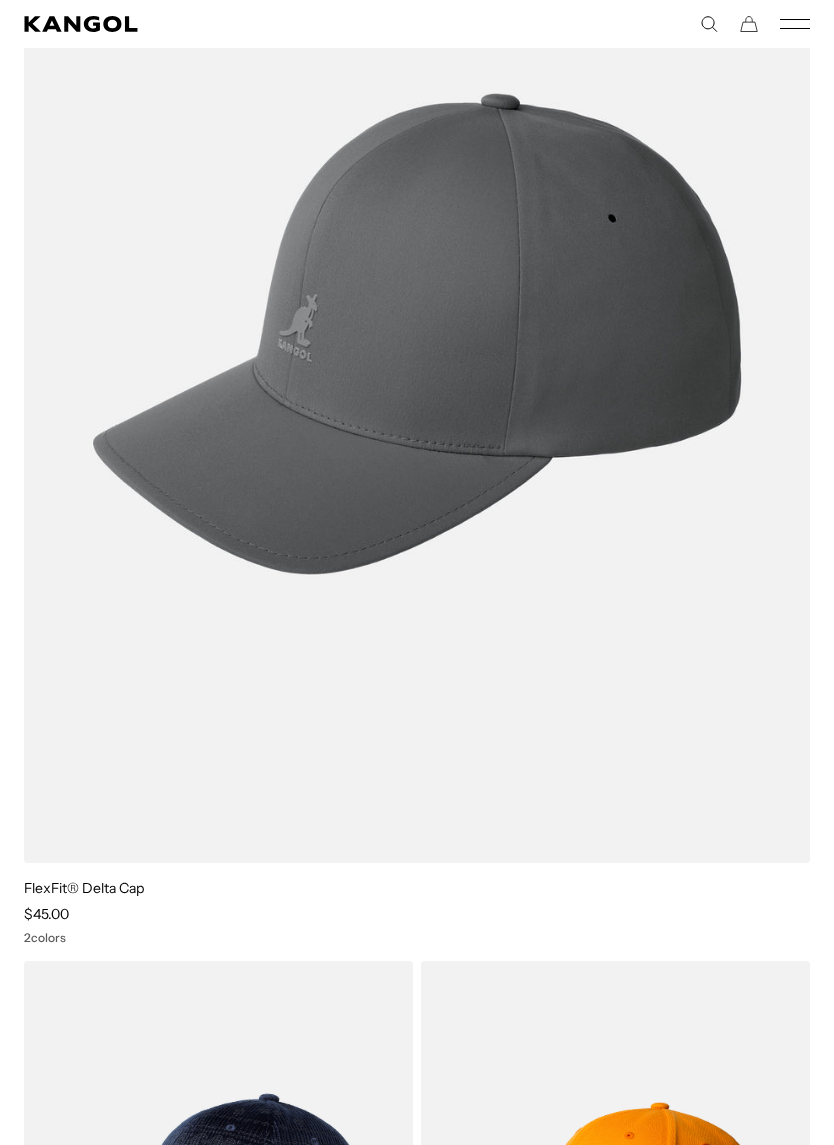 click at bounding box center [0, 0] 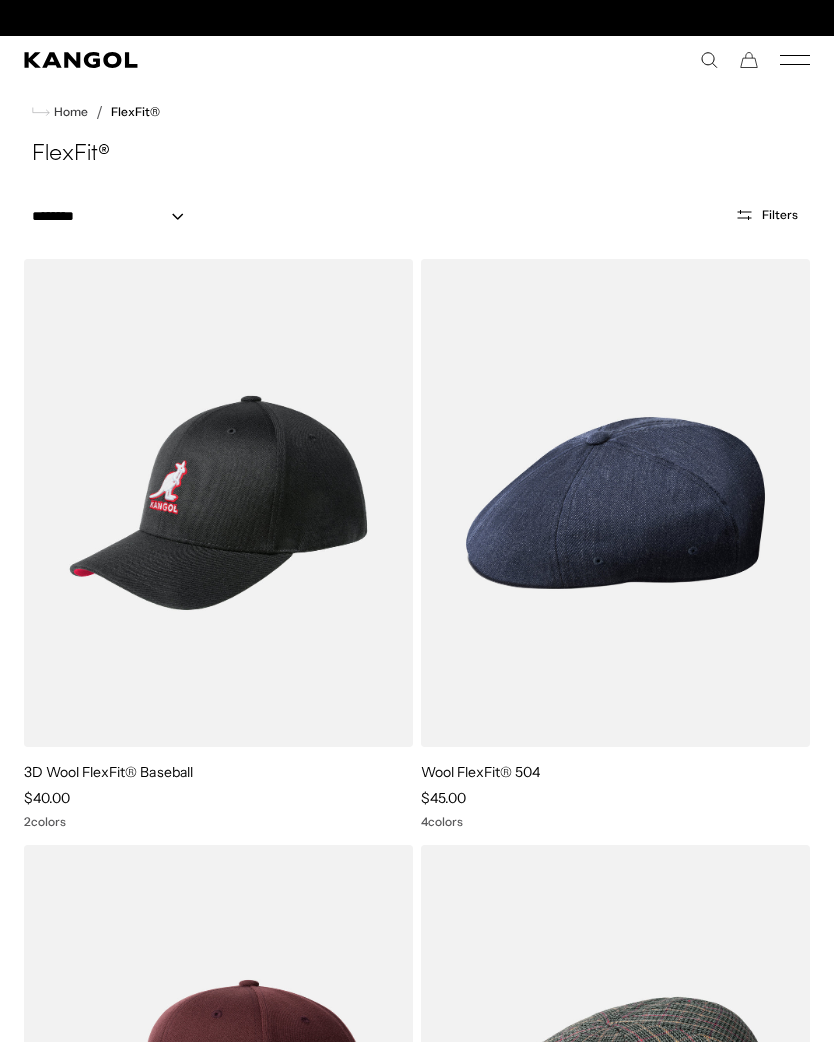 scroll, scrollTop: 1627, scrollLeft: 0, axis: vertical 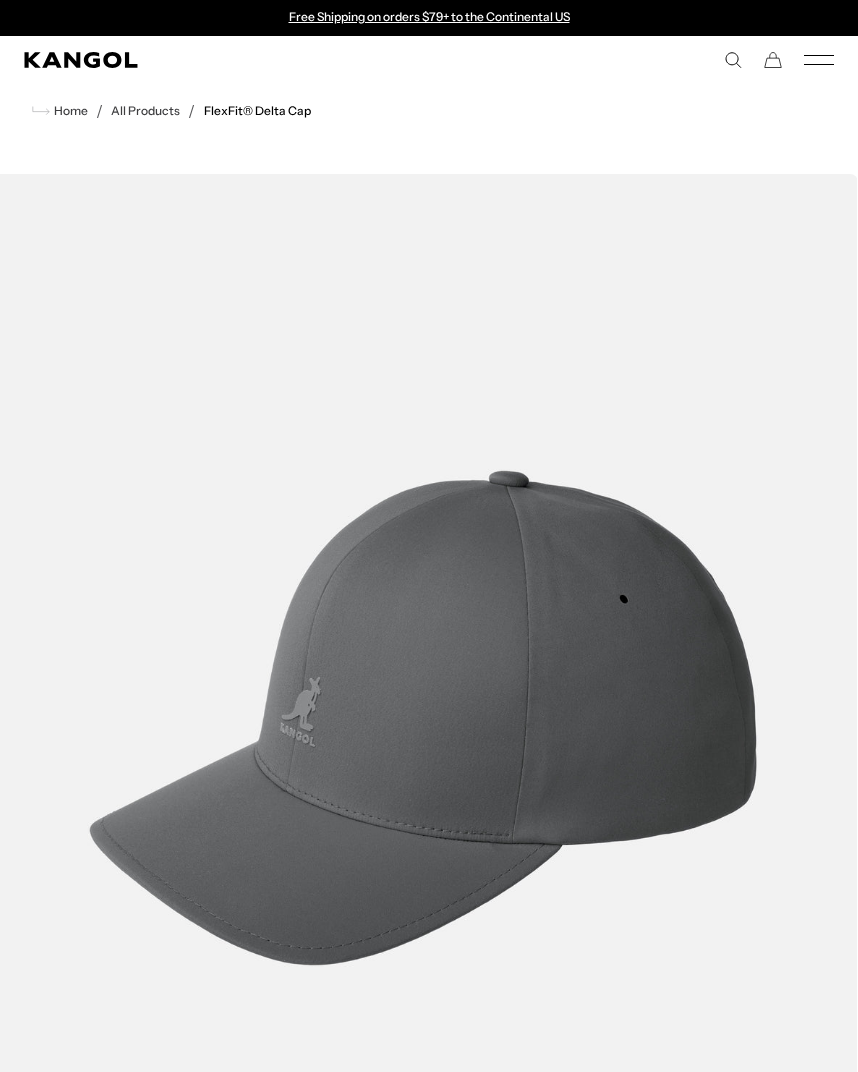 click at bounding box center (423, 718) 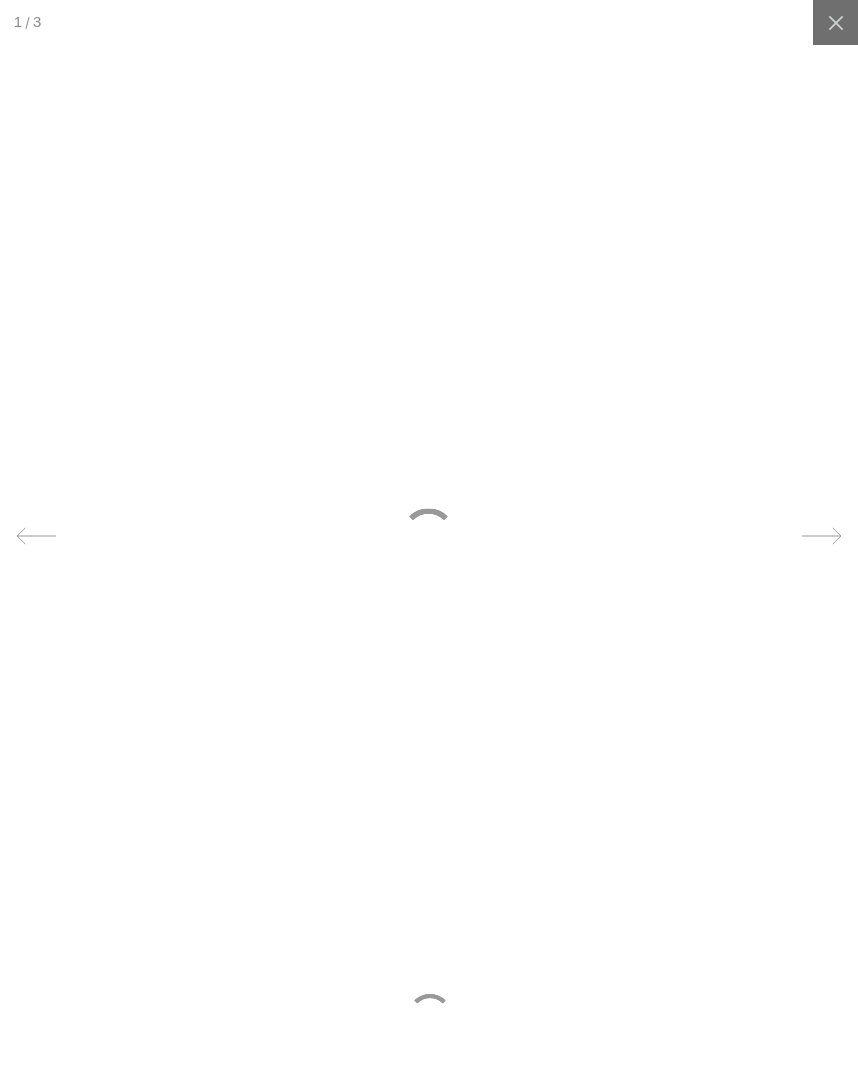 scroll, scrollTop: 0, scrollLeft: 0, axis: both 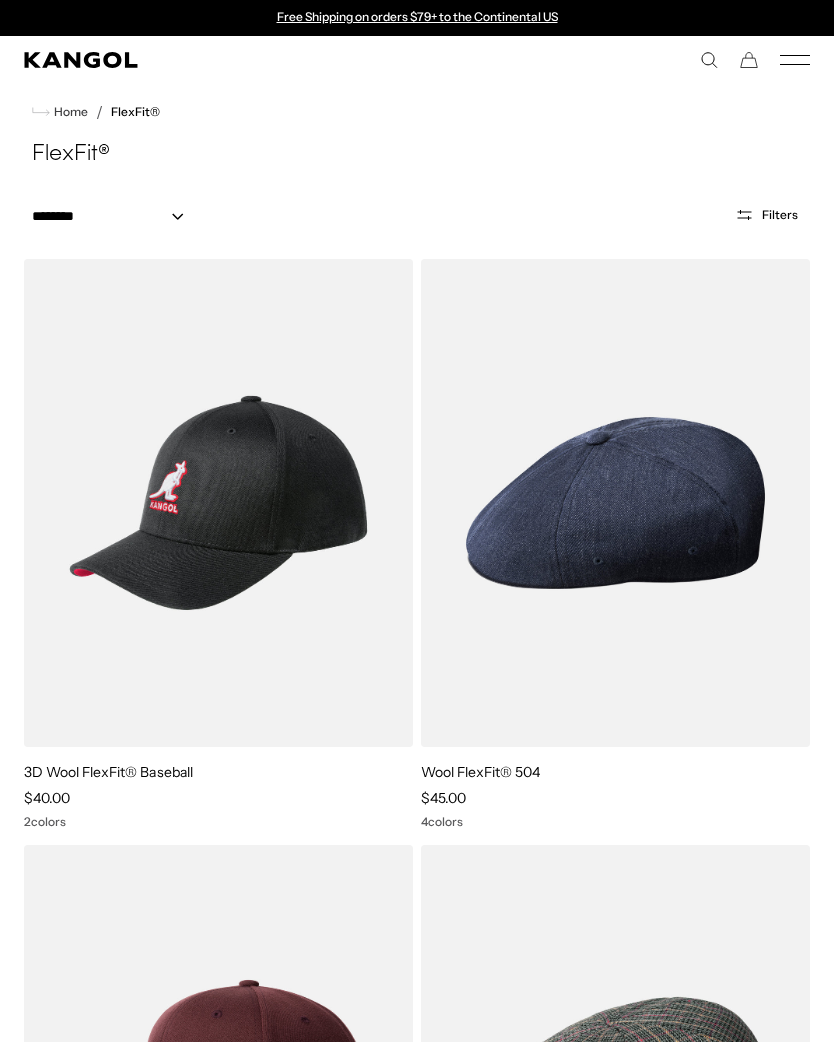 click at bounding box center (0, 0) 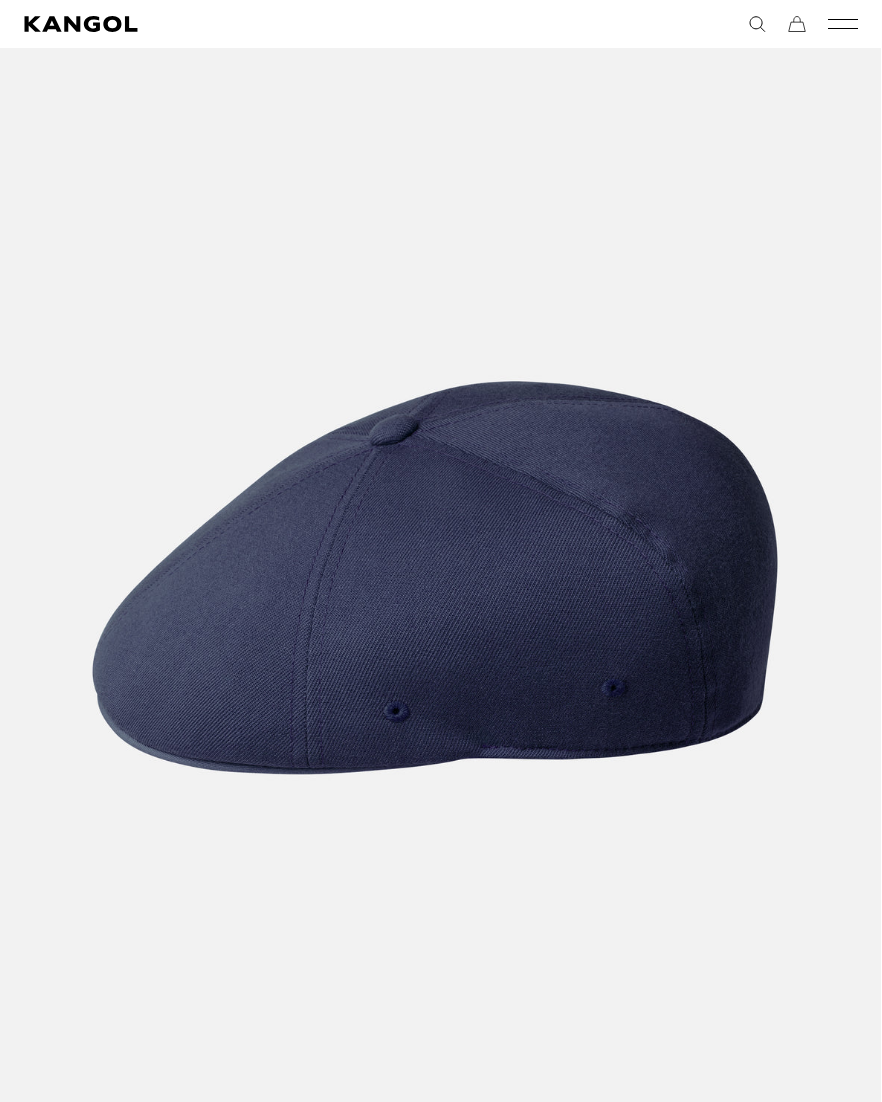 scroll, scrollTop: 0, scrollLeft: 0, axis: both 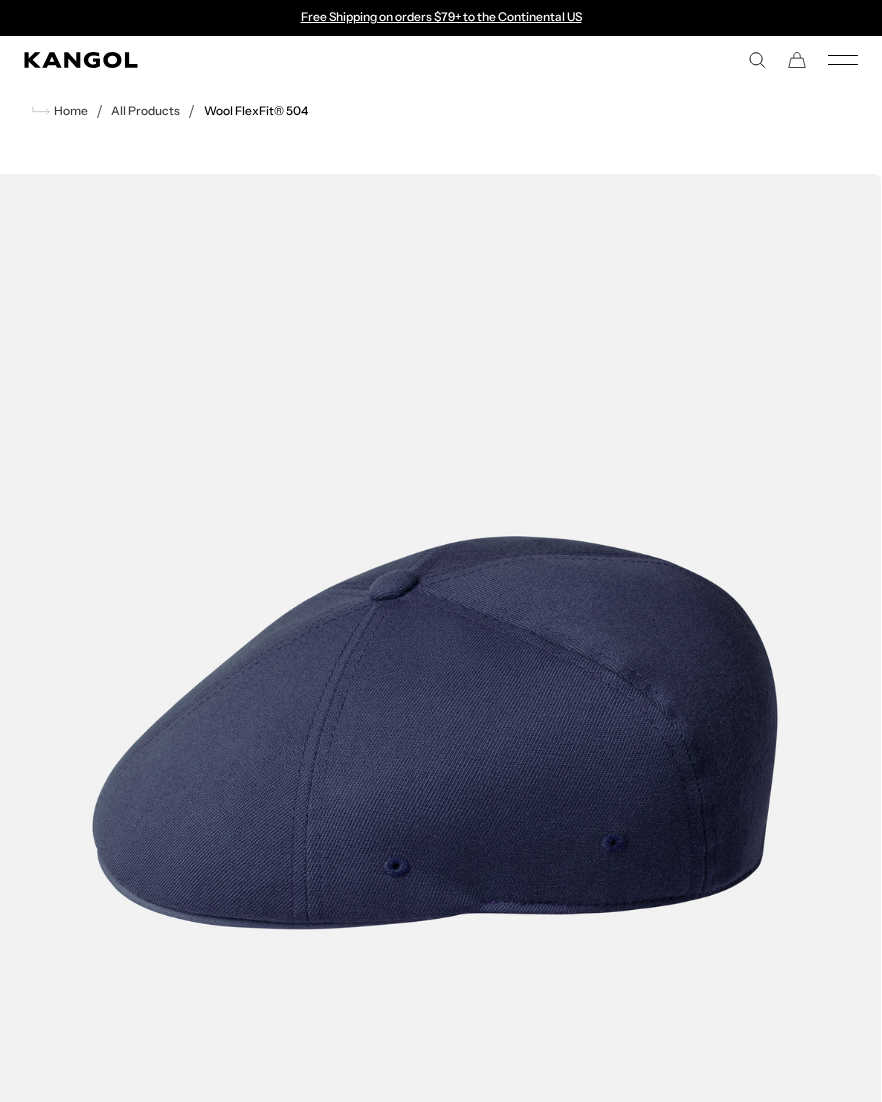 click on "All Products" at bounding box center [145, 111] 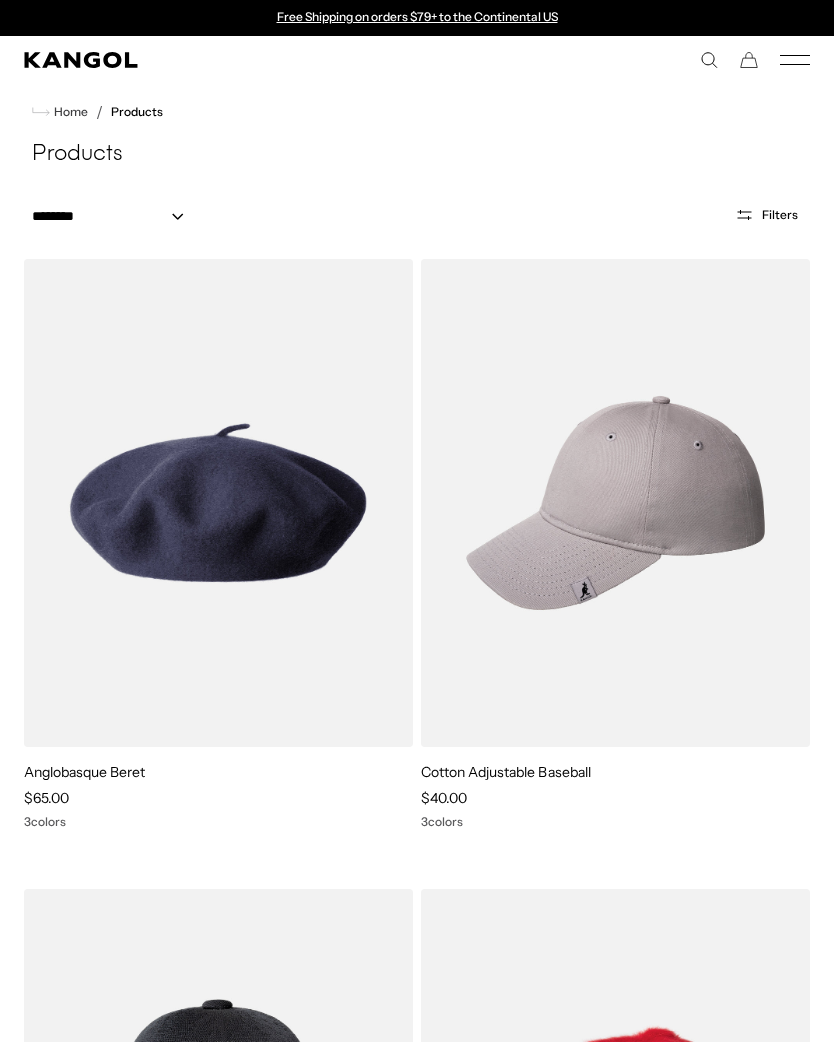 scroll, scrollTop: 0, scrollLeft: 0, axis: both 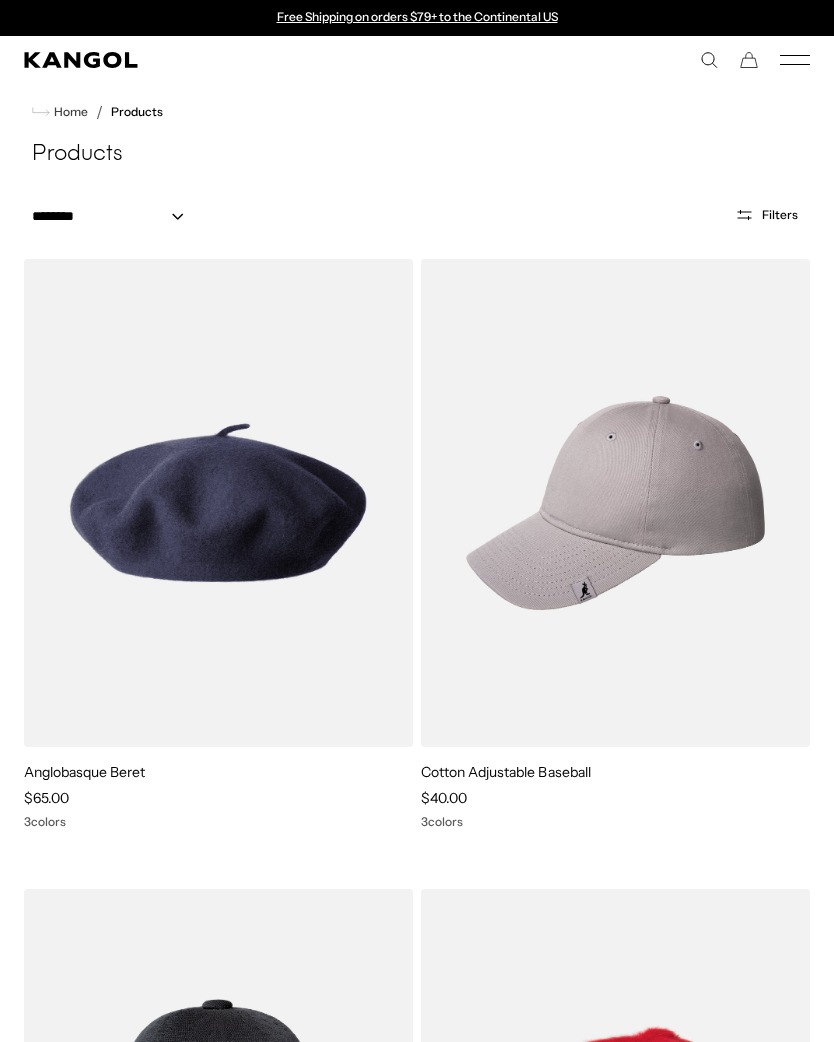 click on "KANGOLF
KANGOLF
Shop the KANGOLF Collection
Golf Accessories
All Golf
Icons
Icons" at bounding box center [417, 60] 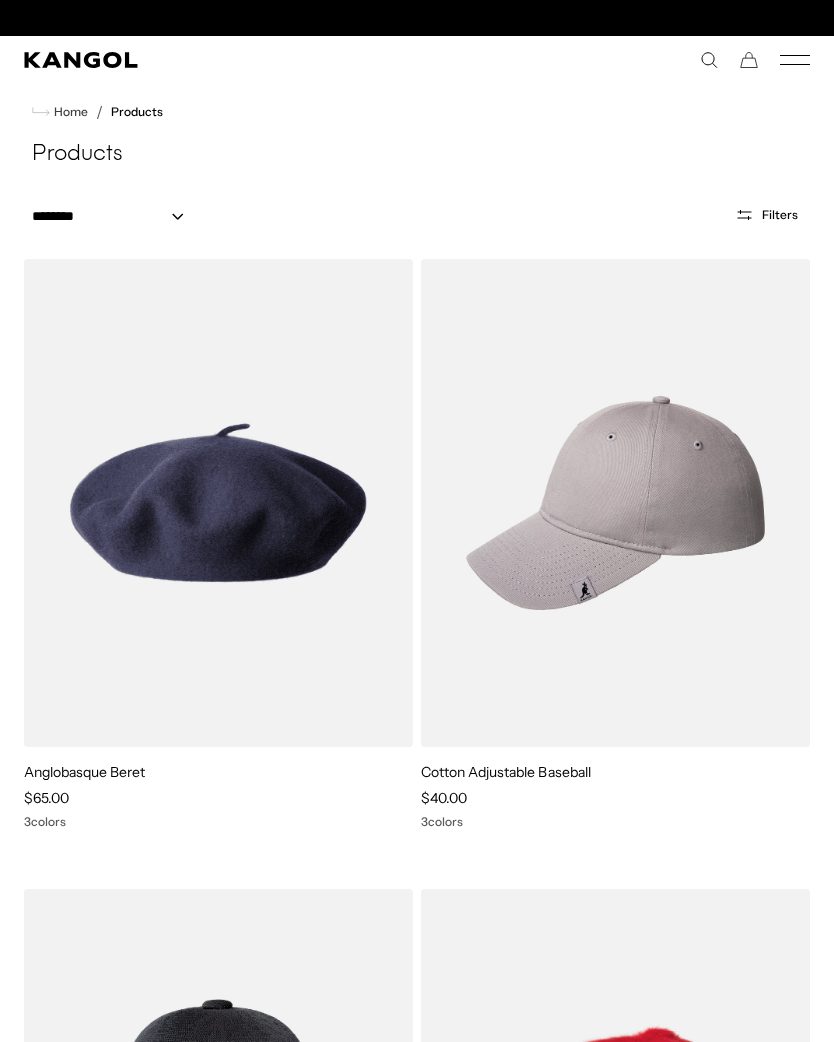 scroll, scrollTop: 0, scrollLeft: 412, axis: horizontal 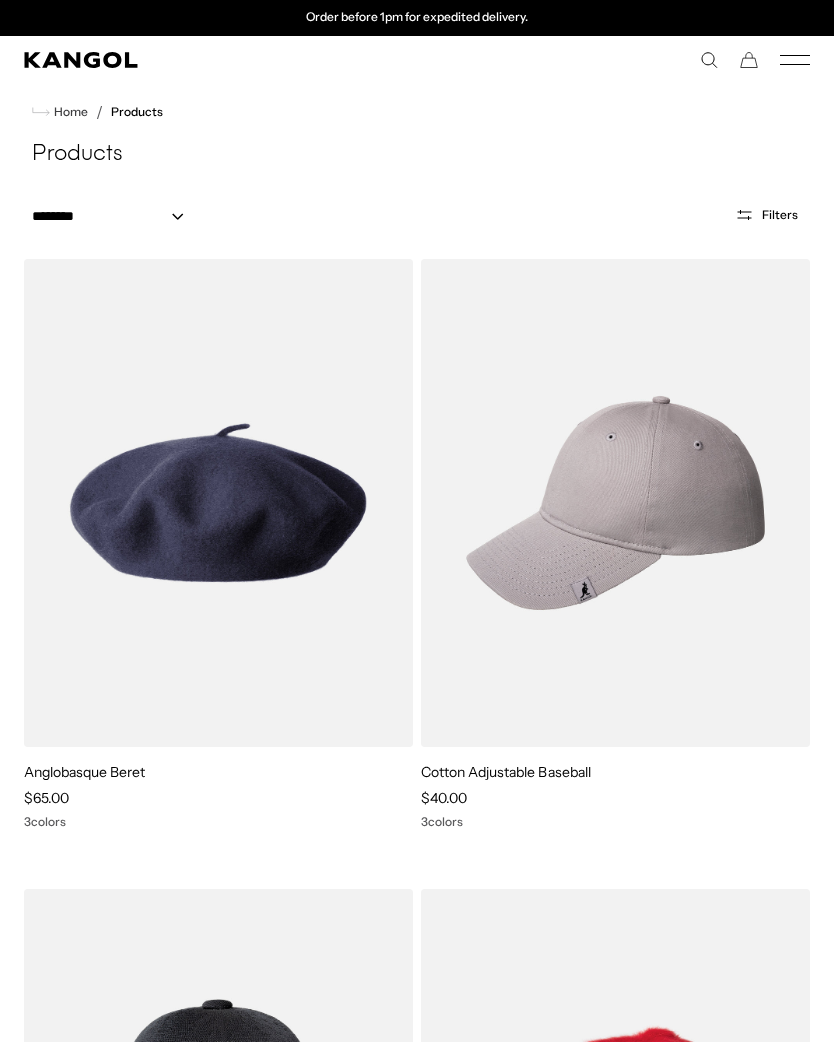 click 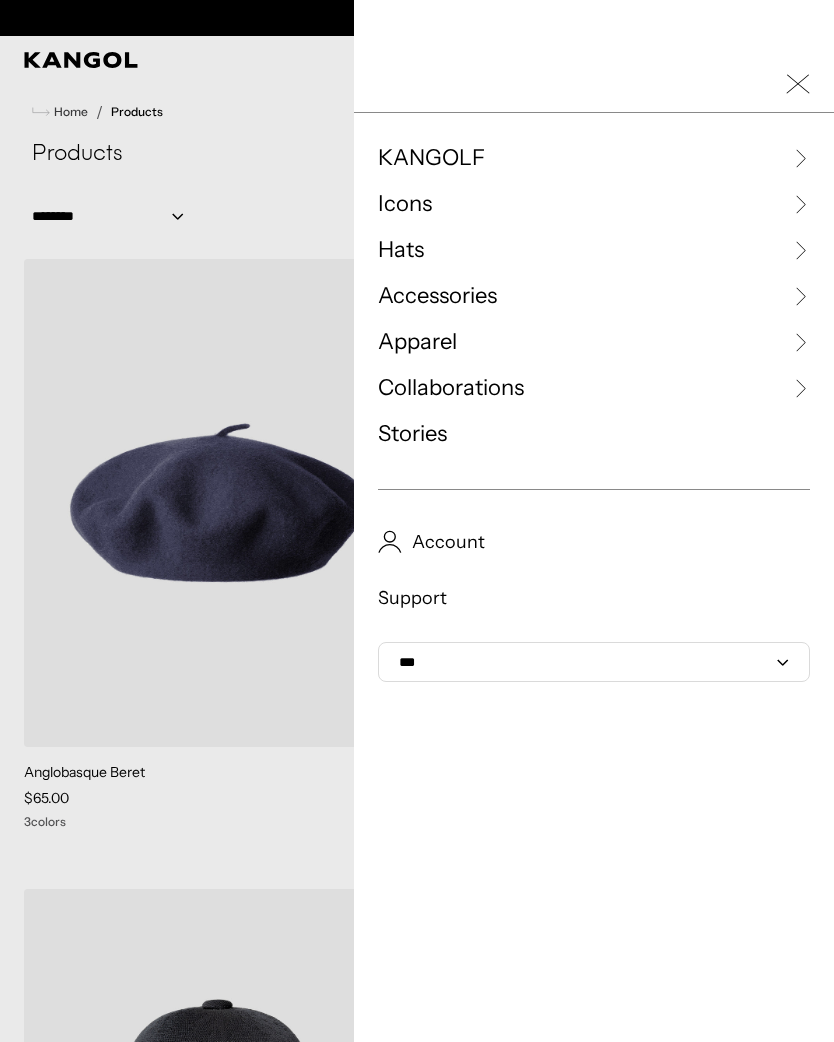 scroll, scrollTop: 0, scrollLeft: 412, axis: horizontal 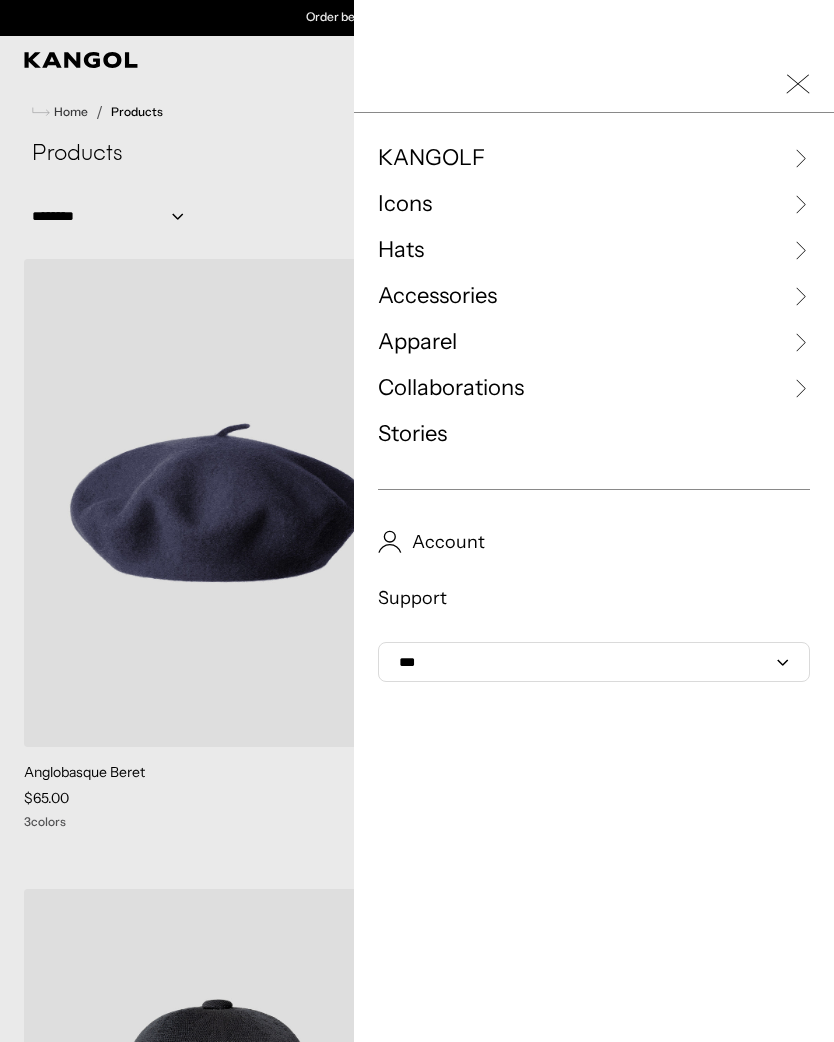 click on "Hats" at bounding box center (594, 250) 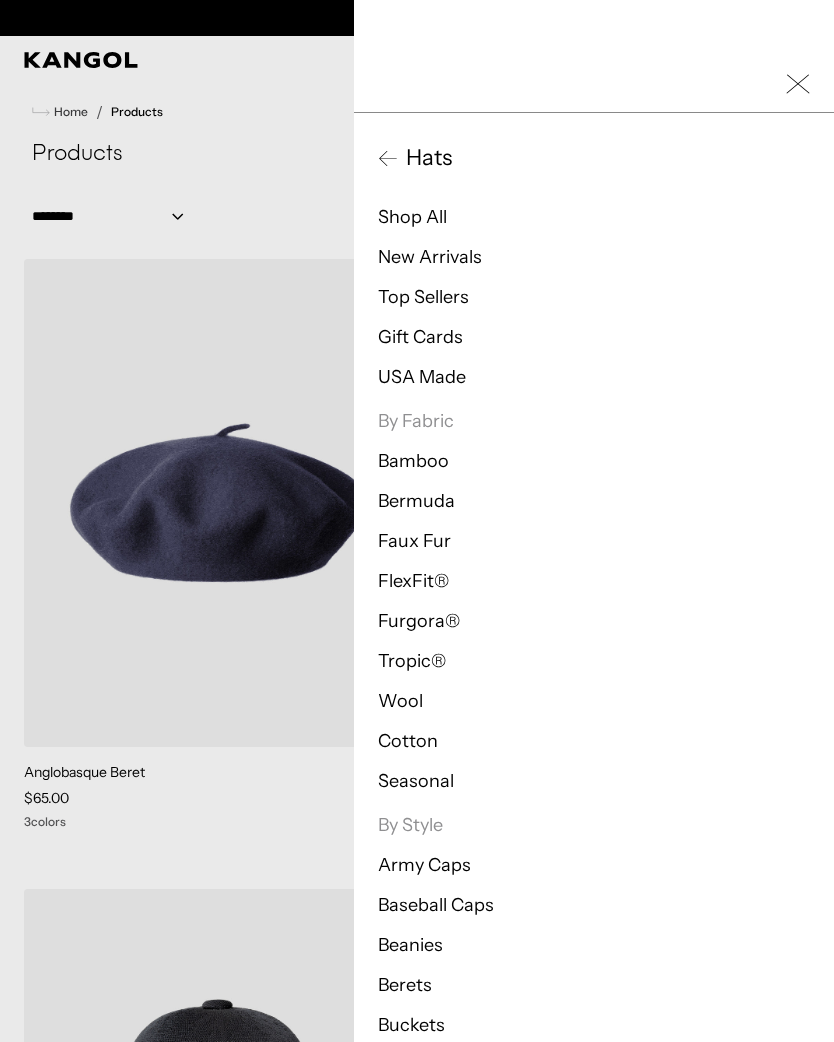scroll, scrollTop: 0, scrollLeft: 0, axis: both 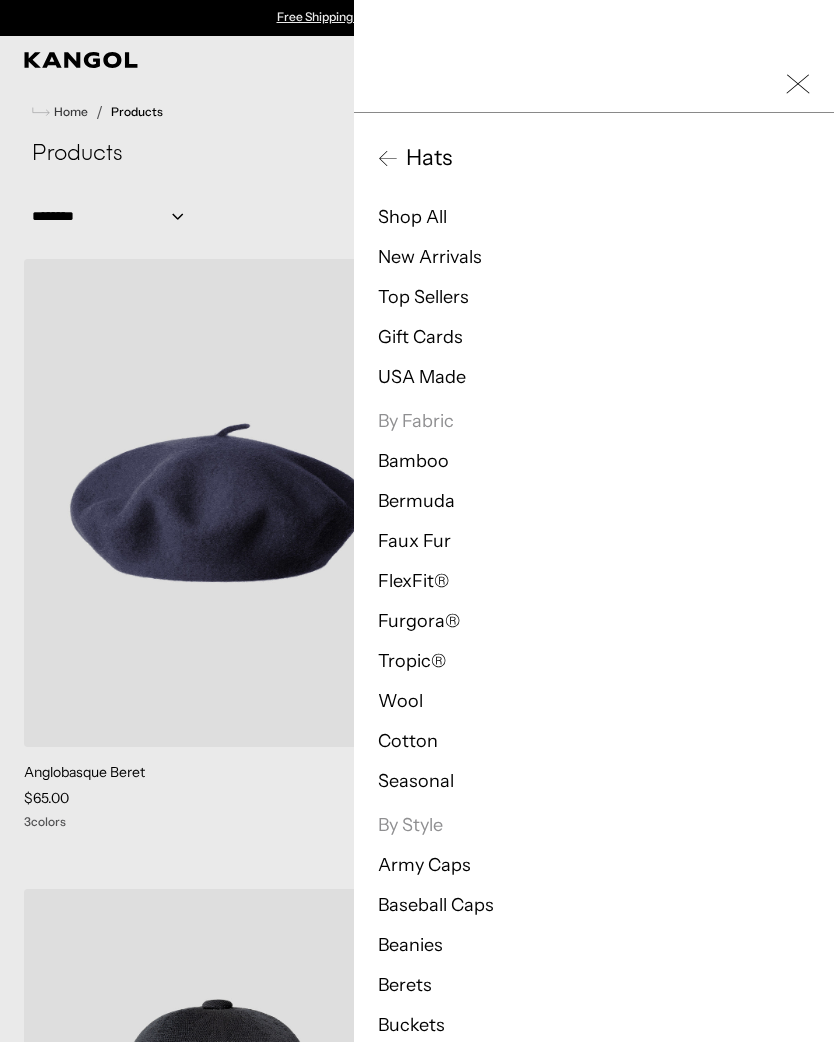 click on "FlexFit®" at bounding box center (413, 581) 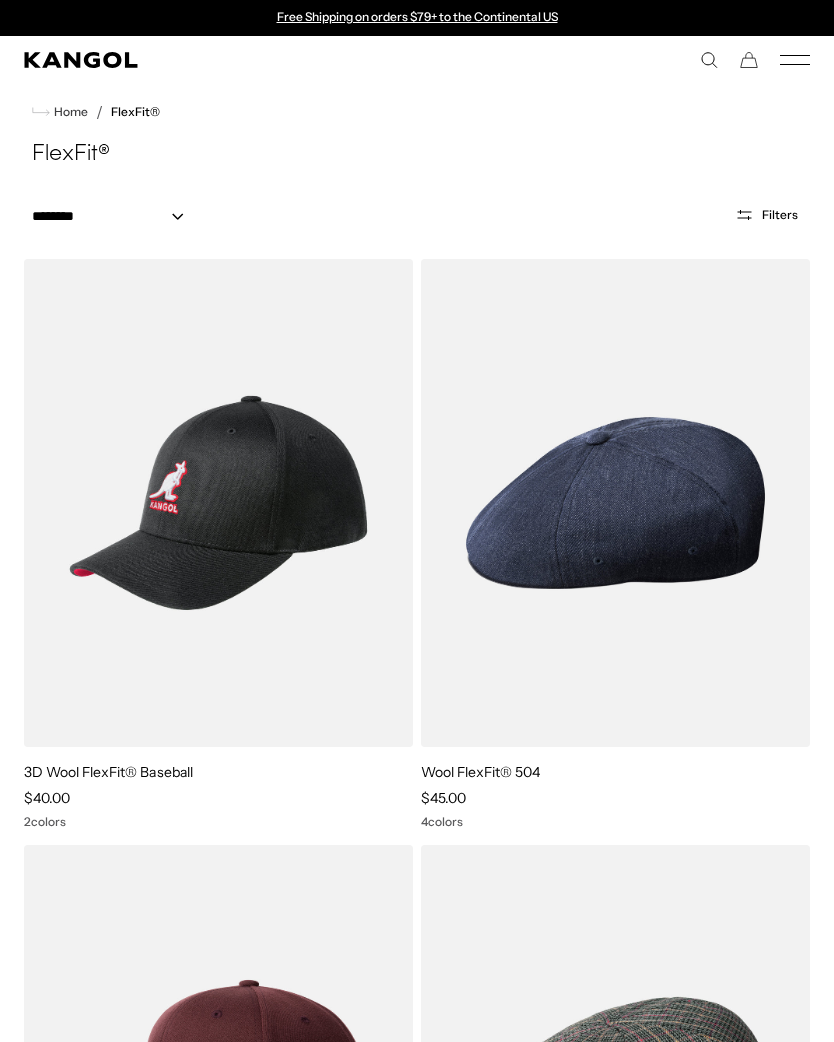 scroll, scrollTop: 0, scrollLeft: 0, axis: both 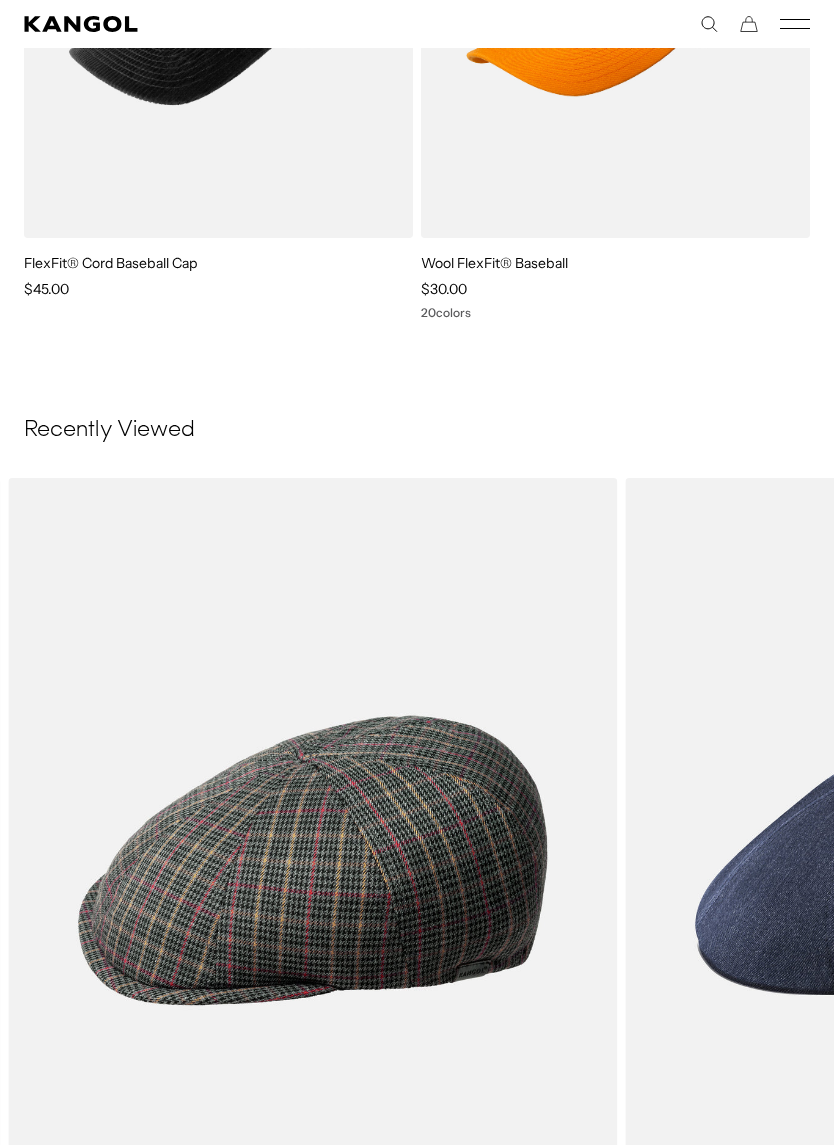 click at bounding box center [0, 0] 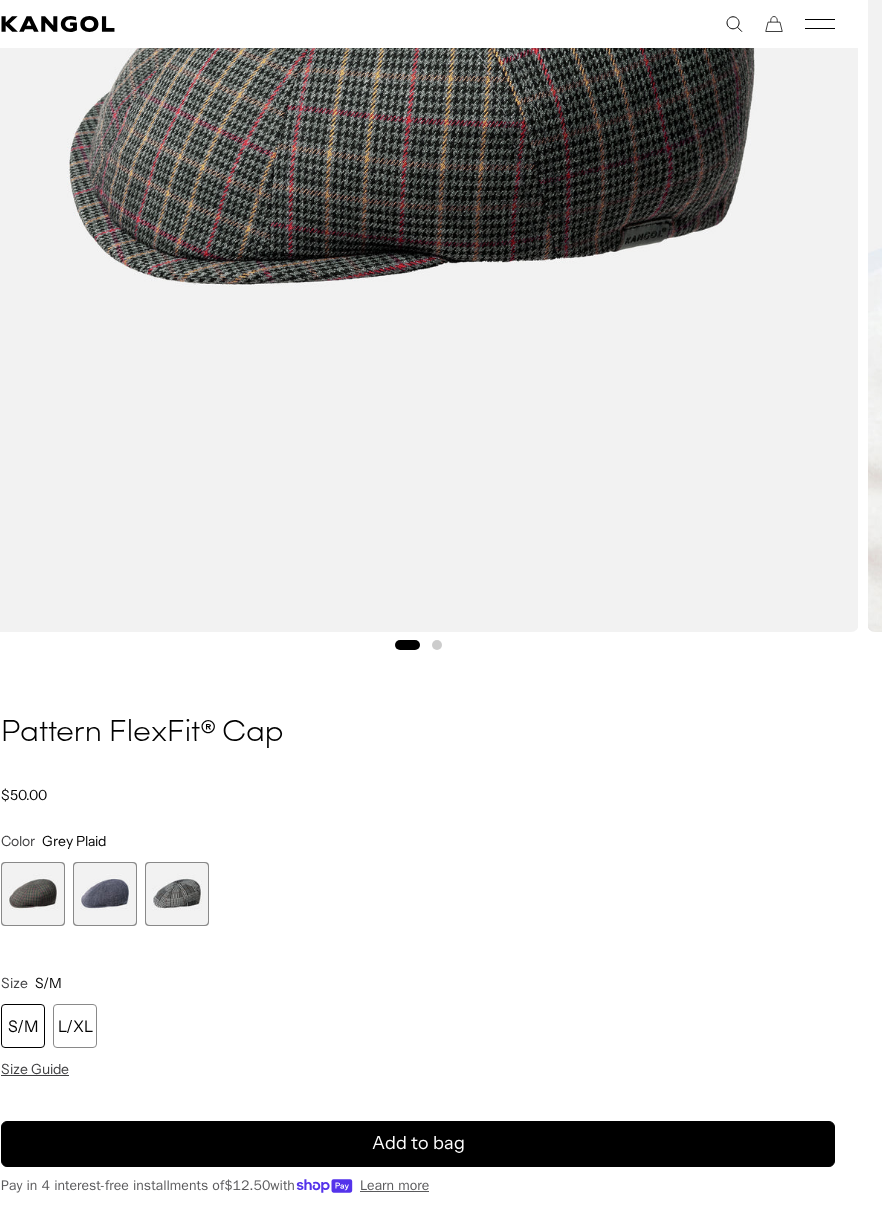 scroll, scrollTop: 660, scrollLeft: 24, axis: both 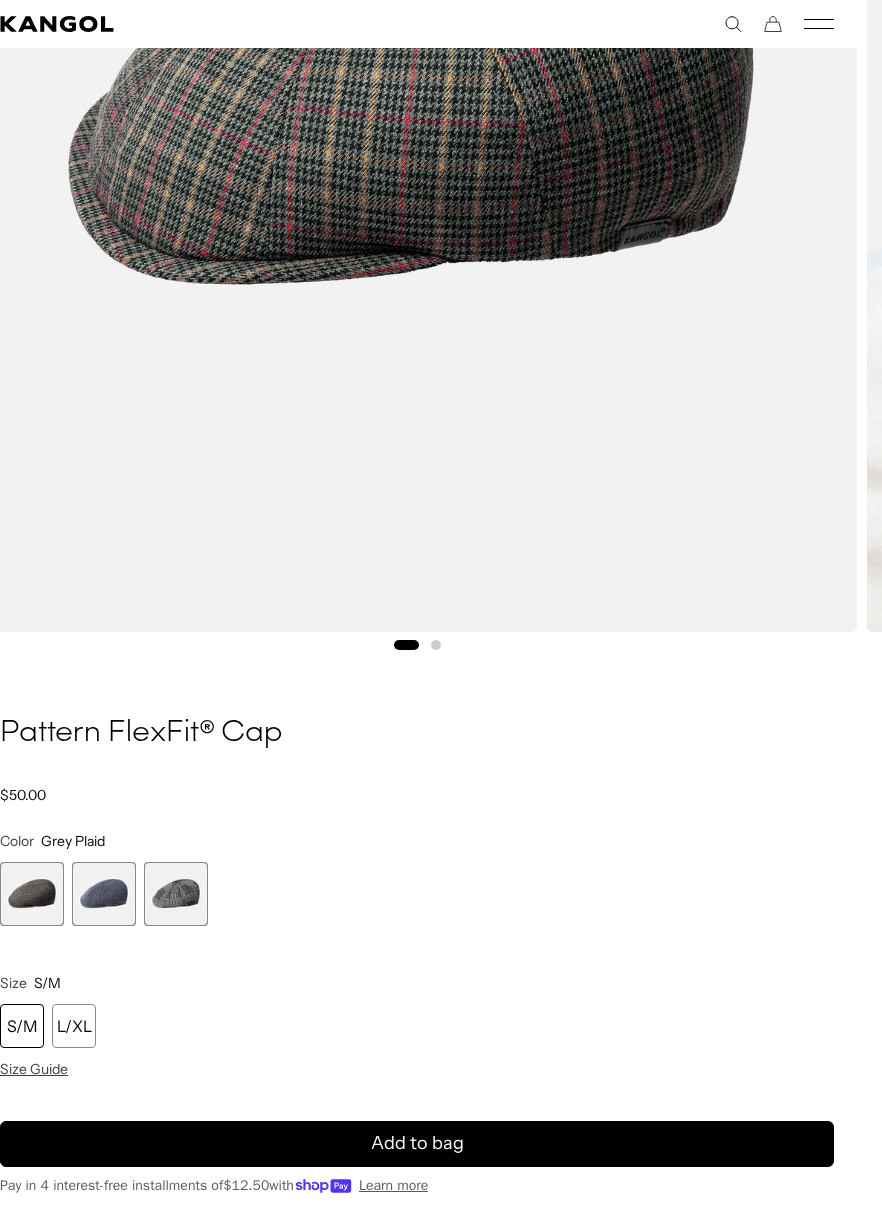 click at bounding box center (104, 894) 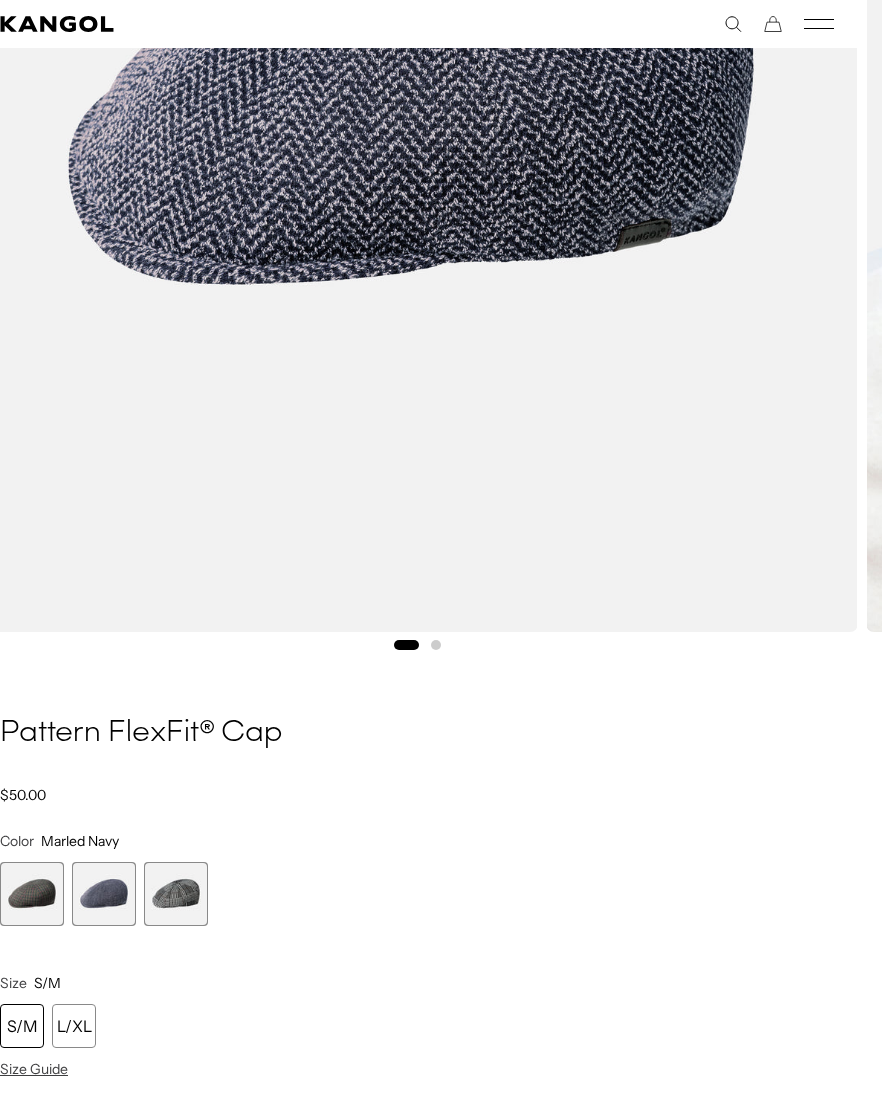 click at bounding box center [32, 894] 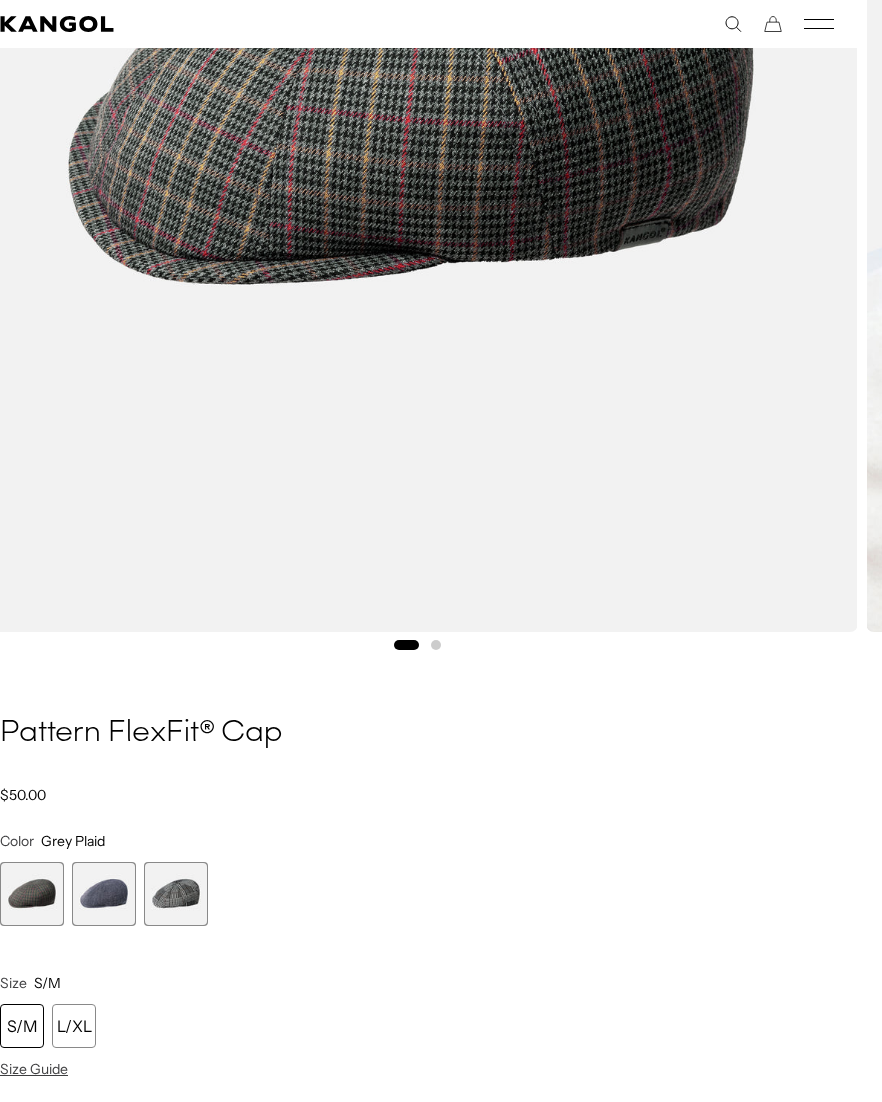scroll, scrollTop: 0, scrollLeft: 0, axis: both 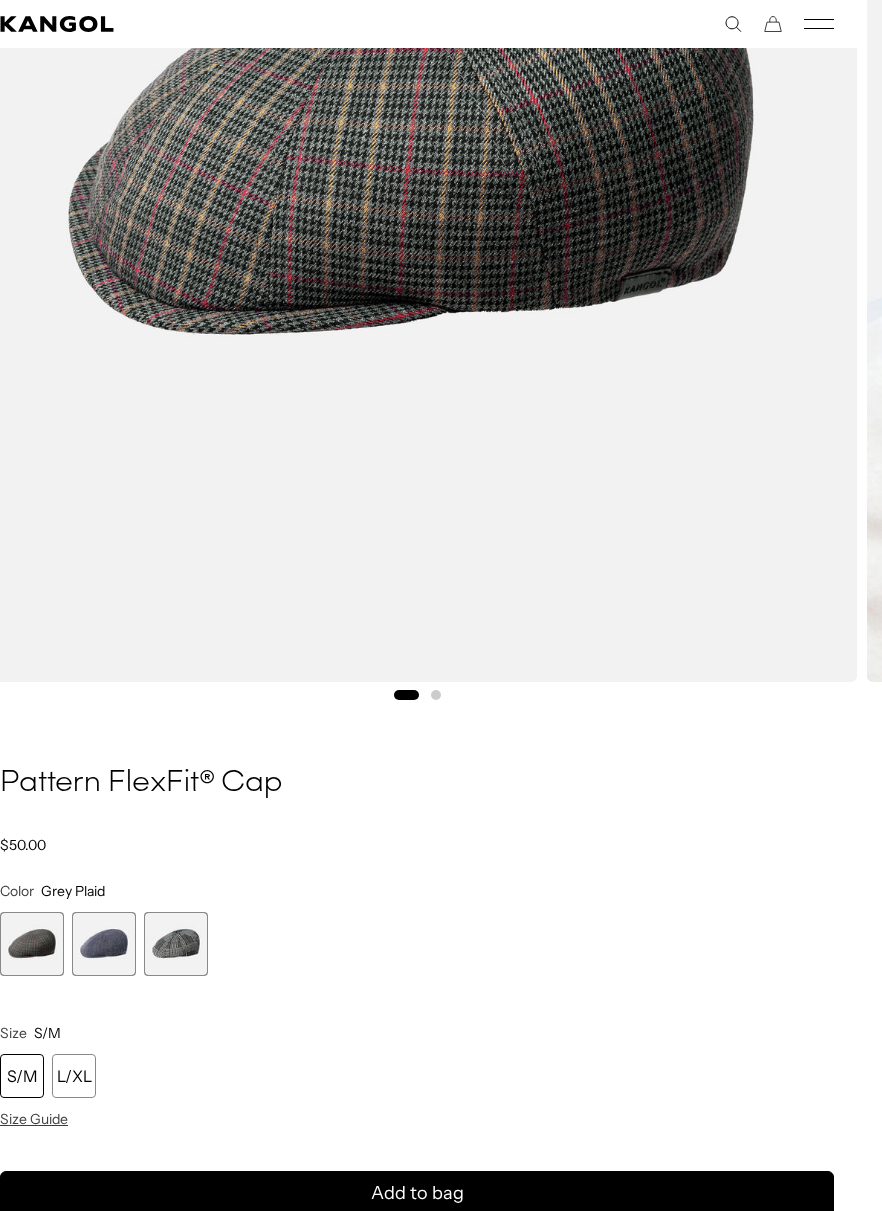 click at bounding box center [104, 944] 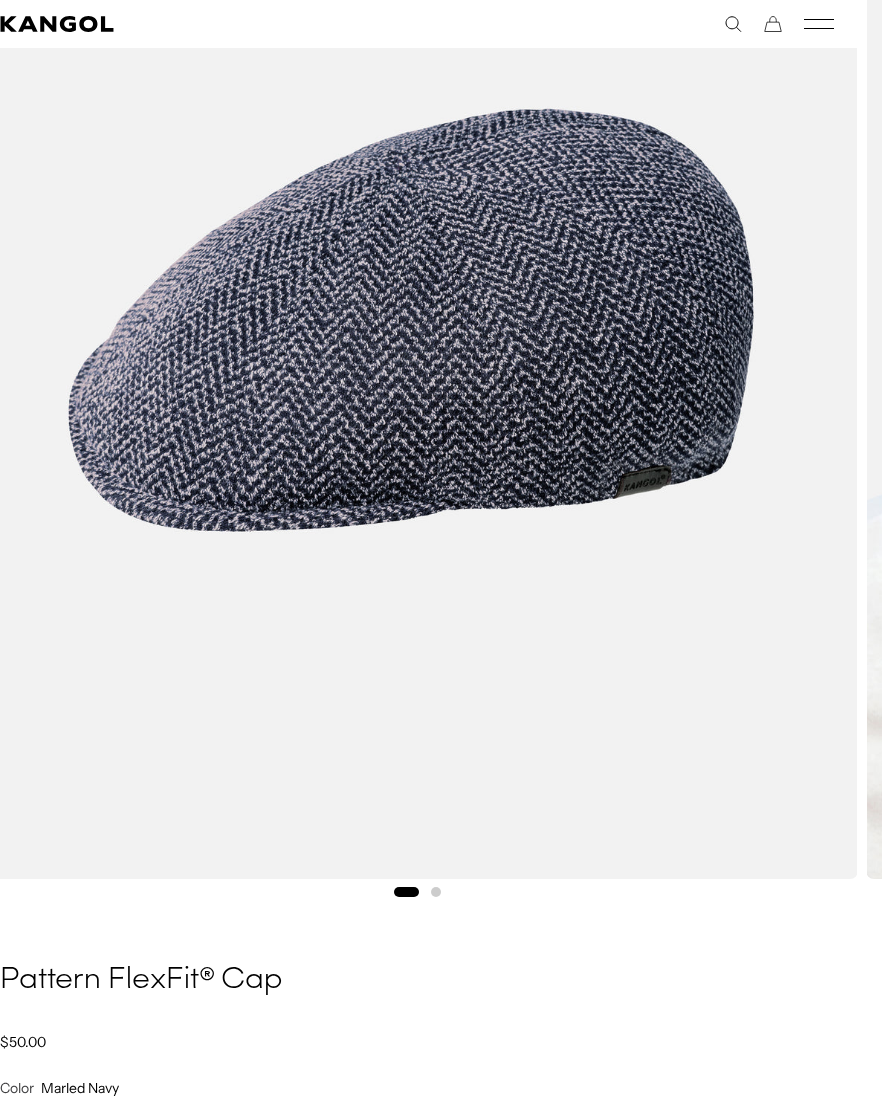 scroll, scrollTop: 412, scrollLeft: 24, axis: both 